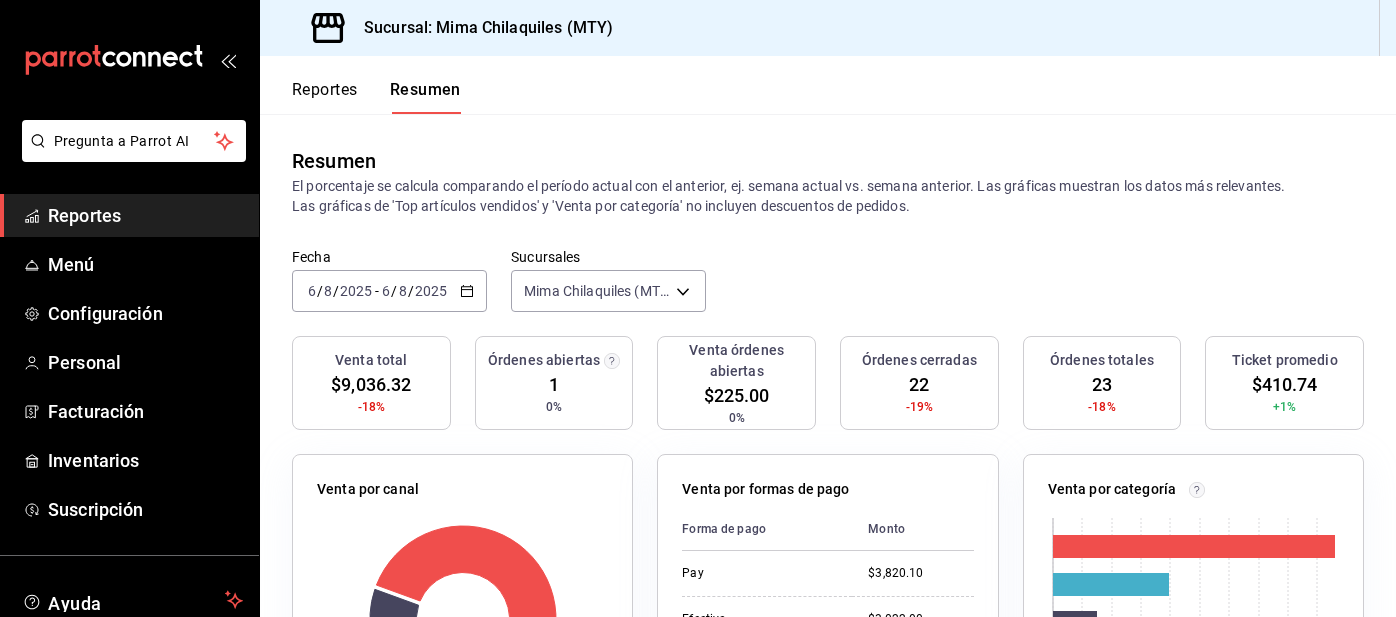 scroll, scrollTop: 0, scrollLeft: 0, axis: both 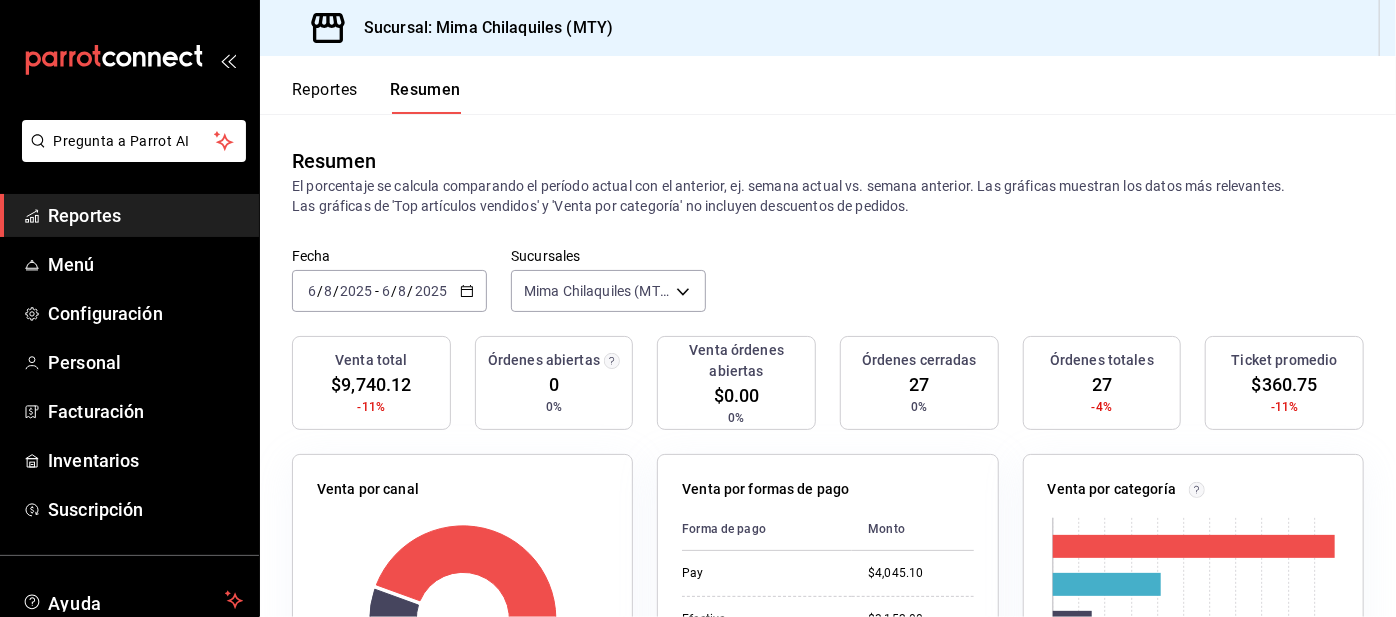 click on "Reportes" at bounding box center [325, 97] 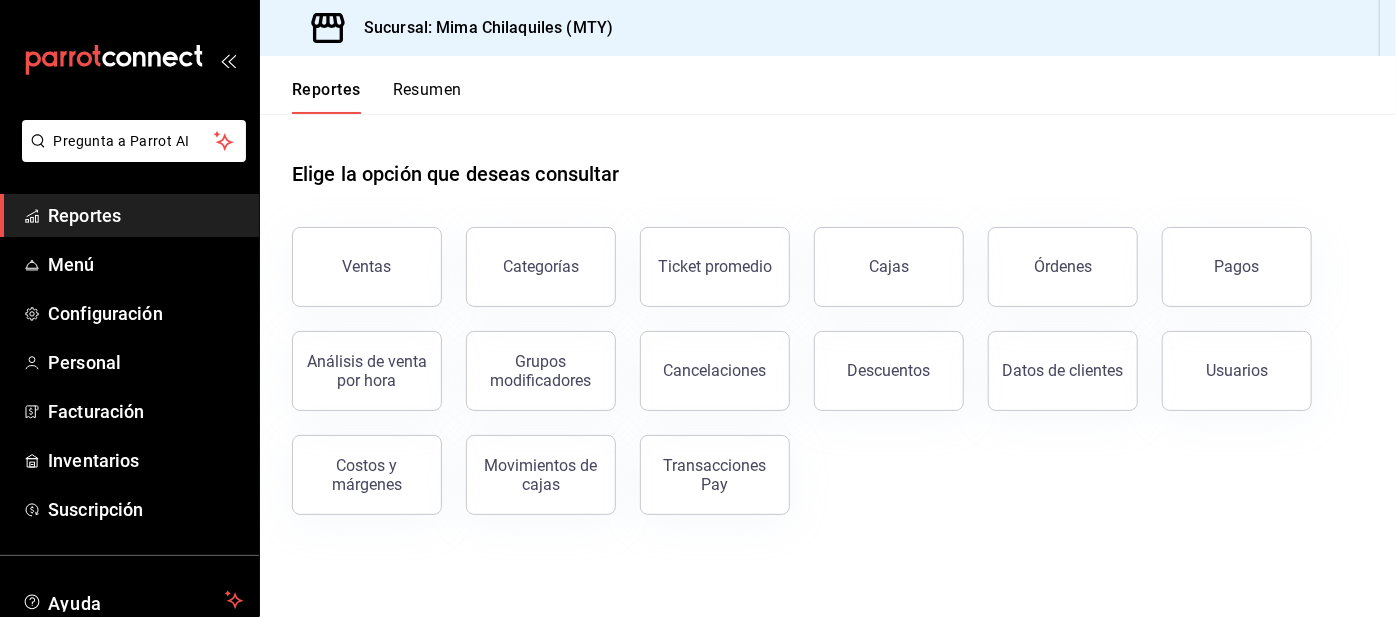 click on "Pagos" at bounding box center (1237, 266) 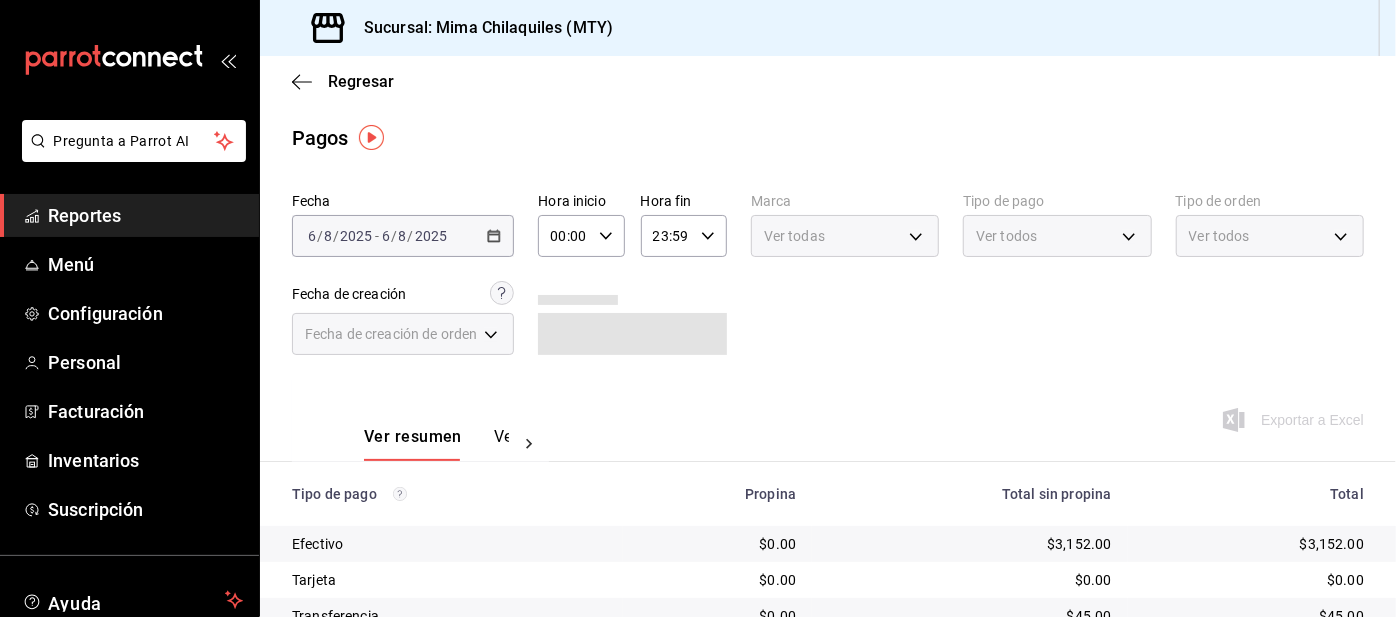 click on "Ver todos" at bounding box center [1006, 236] 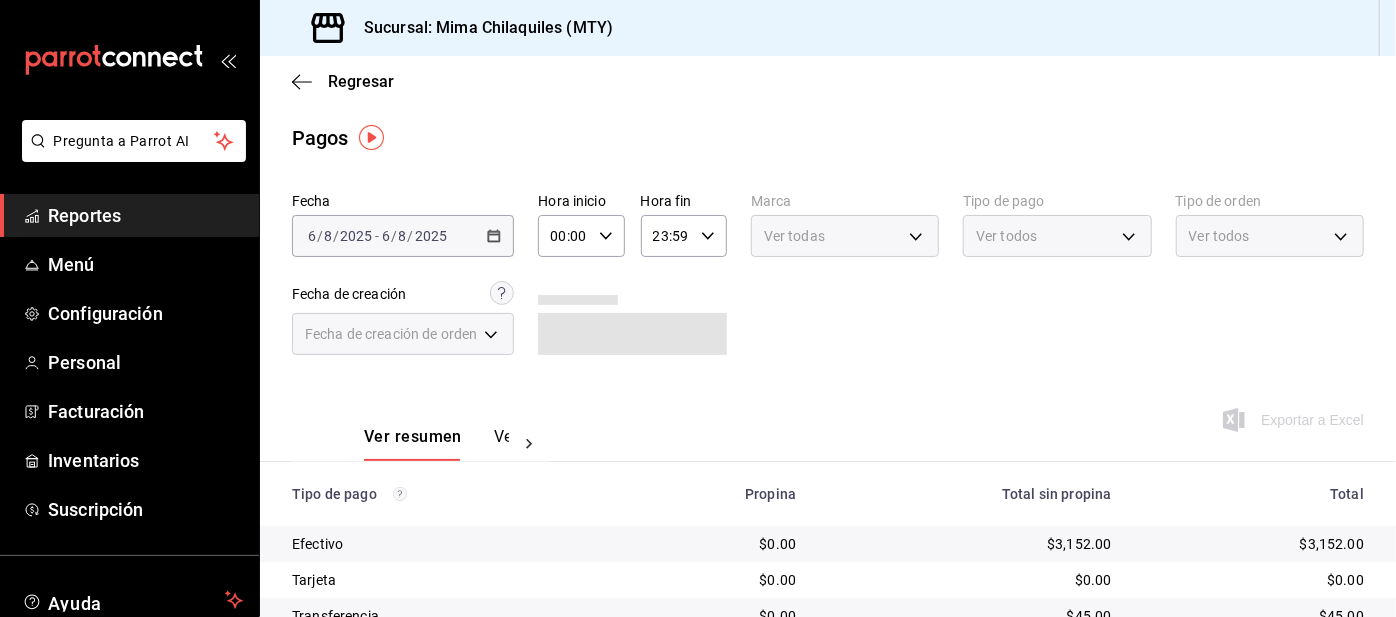 click on "Pregunta a Parrot AI Reportes   Menú   Configuración   Personal   Facturación   Inventarios   Suscripción   Ayuda Recomienda Parrot   [FIRST] [LAST]   Sugerir nueva función   Sucursal: Mima Chilaquiles (MTY) Regresar Pagos Fecha 2025-08-06 6 / 8 / 2025 - 2025-08-06 6 / 8 / 2025 Hora inicio 00:00 Hora inicio Hora fin 23:59 Hora fin Marca Ver todas Tipo de pago Ver todos Tipo de orden Ver todos Fecha de creación   Fecha de creación de orden ORDER Ver resumen Ver pagos Exportar a Excel Tipo de pago   Propina Total sin propina Total Efectivo $0.00 $3,152.00 $3,152.00 Tarjeta $0.00 $0.00 $0.00 Transferencia $0.00 $45.00 $45.00 DIDI $0.00 $0.00 $0.00 UBER $0.00 $0.00 $0.00 Uber Eats $0.00 $1,404.00 $1,404.00 DiDi Food $0.00 $1,094.02 $1,094.02 Pay $278.45 $4,045.10 $4,323.55 Total $278.45 $9,740.12 $10,018.57 Pregunta a Parrot AI Reportes   Menú   Configuración   Personal   Facturación   Inventarios   Suscripción   Ayuda Recomienda Parrot   [FIRST] [LAST]   Ver video tutorial" at bounding box center [698, 308] 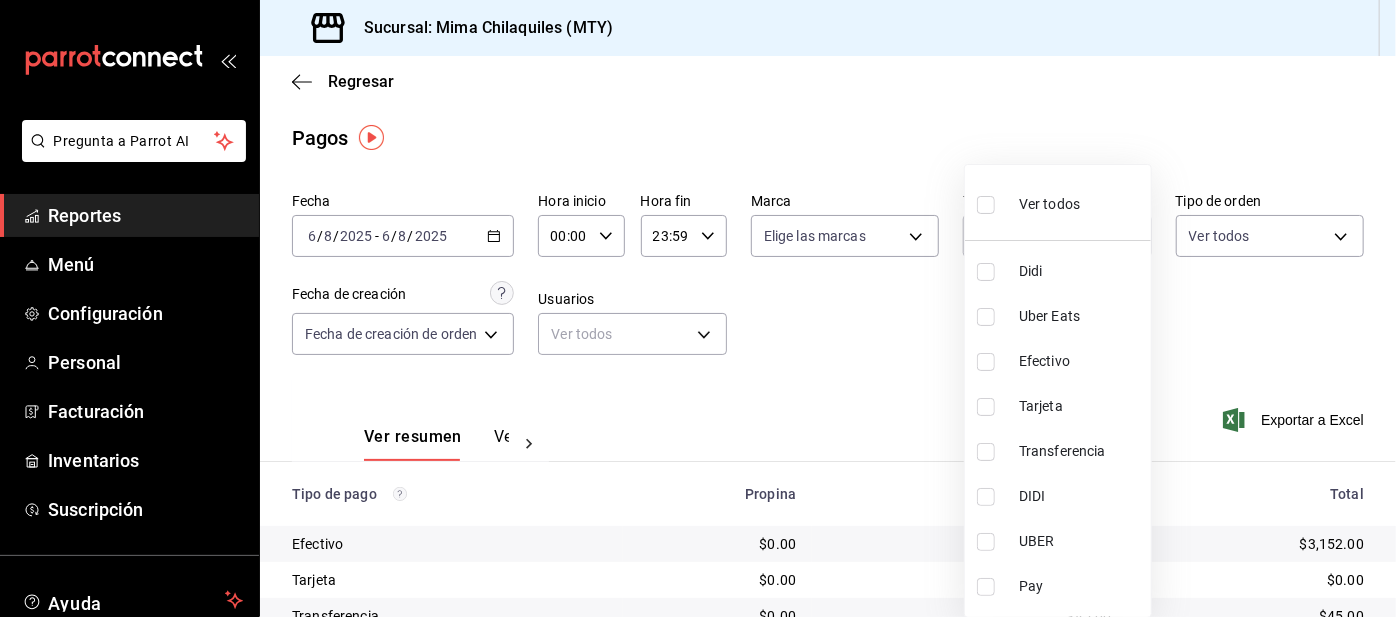 click at bounding box center (986, 272) 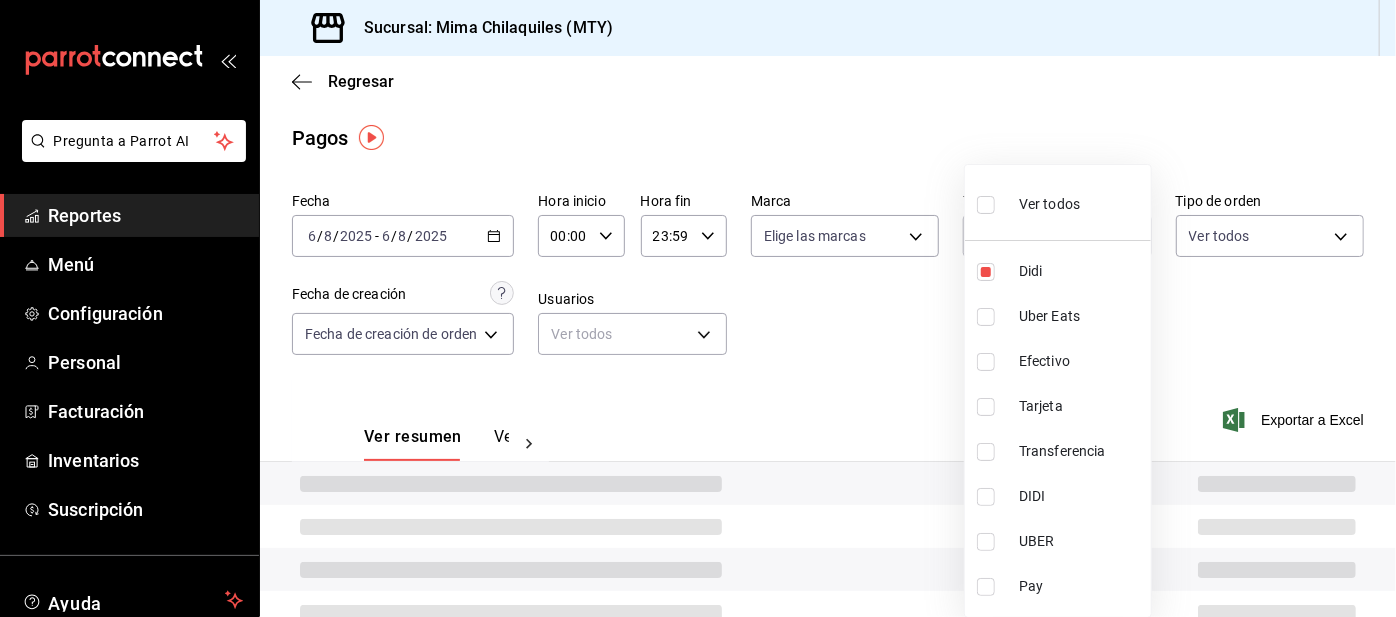 type on "ac2aad4e-3626-4df0-8b49-5bb49559922d" 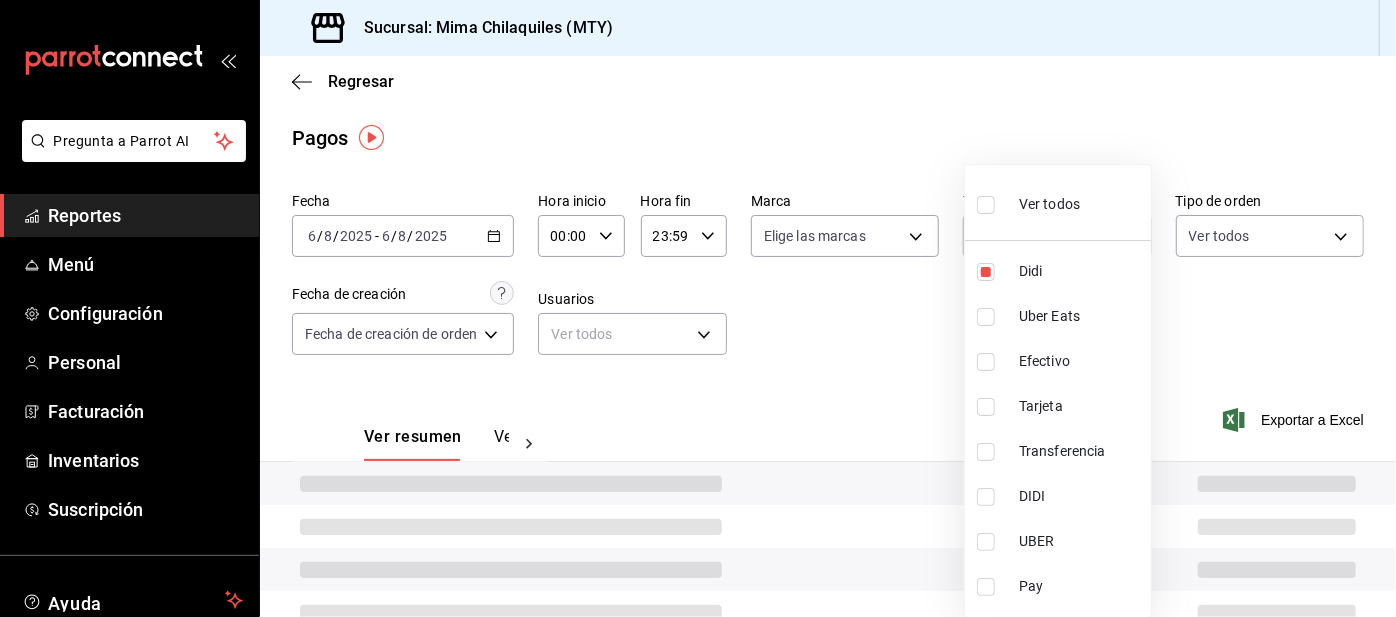 click at bounding box center [698, 308] 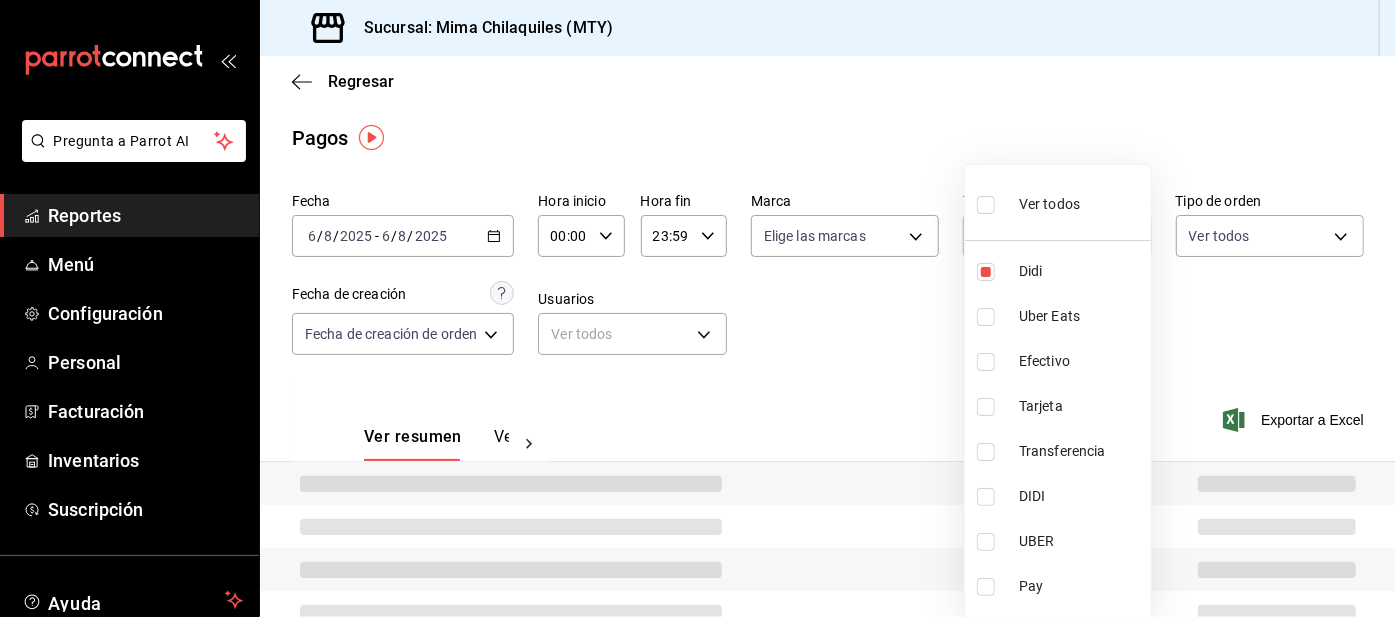 click at bounding box center [698, 308] 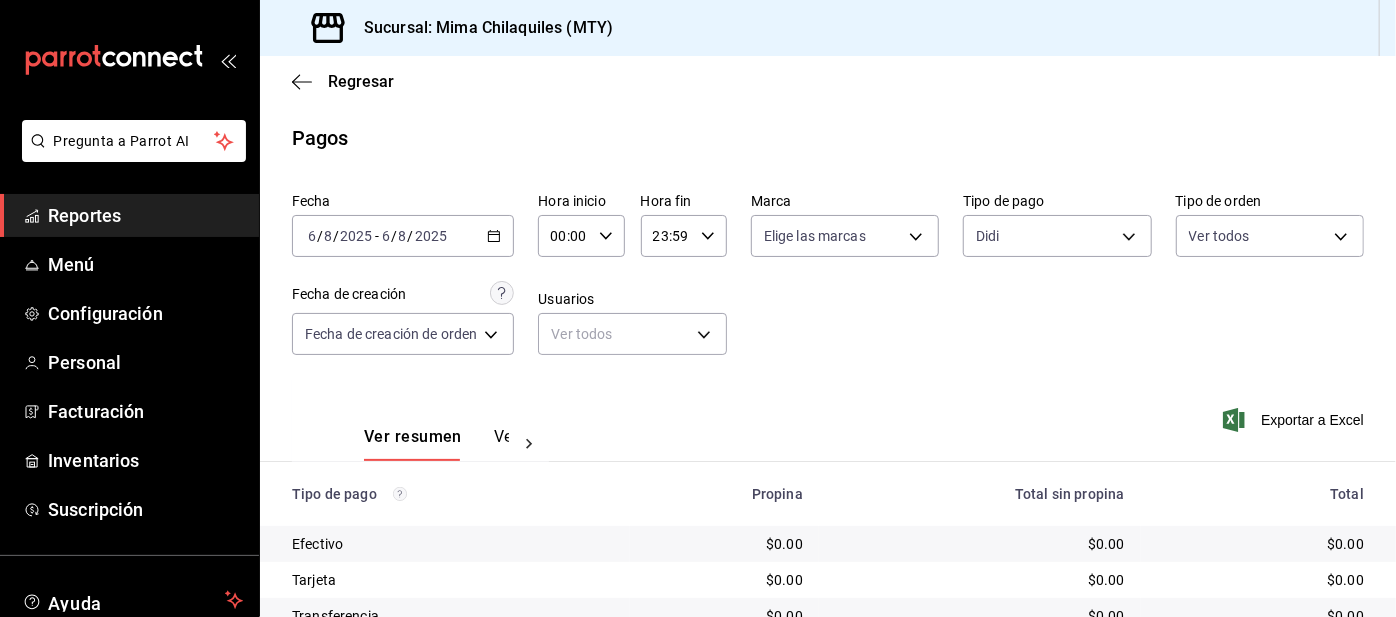 scroll, scrollTop: 168, scrollLeft: 0, axis: vertical 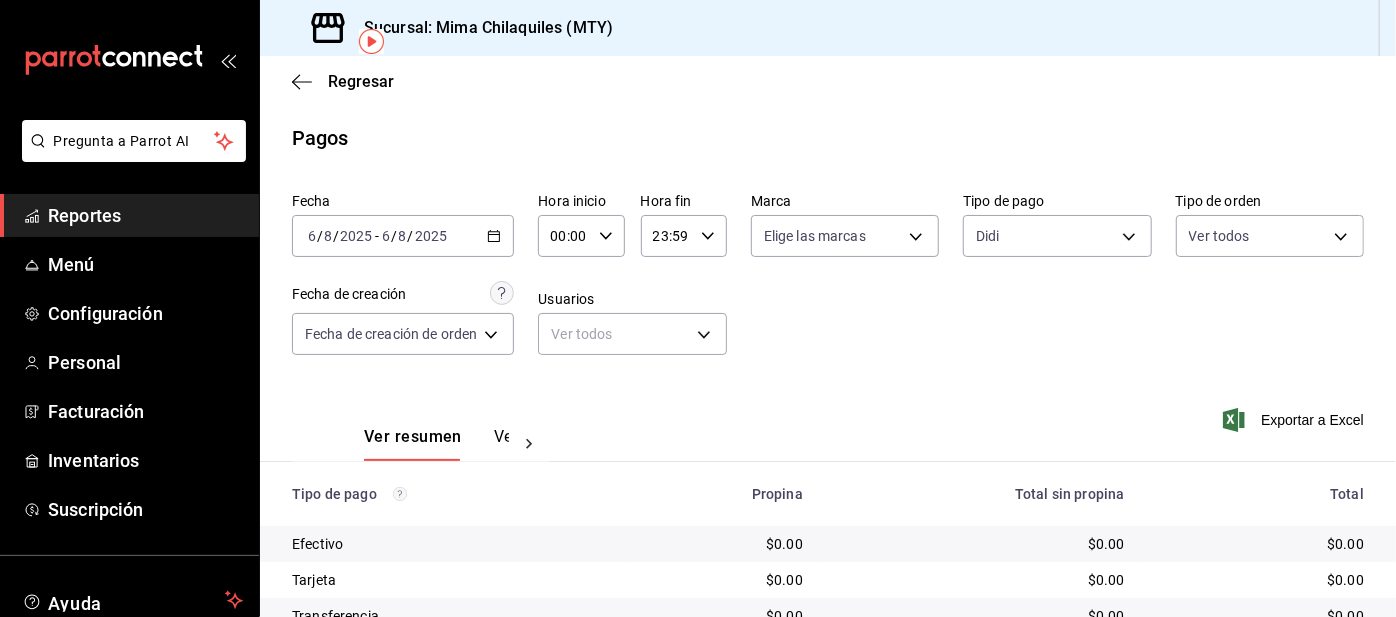click on "Pregunta a Parrot AI Reportes   Menú   Configuración   Personal   Facturación   Inventarios   Suscripción   Ayuda Recomienda Parrot   [FIRST] [LAST]   Sugerir nueva función   Sucursal: Mima Chilaquiles (MTY) Regresar Pagos Fecha 2025-08-06 6 / 8 / 2025 - 2025-08-06 6 / 8 / 2025 Hora inicio 00:00 Hora inicio Hora fin 23:59 Hora fin Marca Elige las marcas Tipo de pago Didi ac2aad4e-3626-4df0-8b49-5bb49559922d Tipo de orden Ver todos Fecha de creación   Fecha de creación de orden ORDER Usuarios Ver todos null Ver resumen Ver pagos Exportar a Excel Tipo de pago   Propina Total sin propina Total Efectivo $0.00 $0.00 $0.00 Tarjeta $0.00 $0.00 $0.00 Transferencia $0.00 $0.00 $0.00 DIDI $0.00 $0.00 $0.00 UBER $0.00 $0.00 $0.00 Uber Eats $0.00 $0.00 $0.00 DiDi Food $0.00 $1,094.02 $1,094.02 Pay $0.00 $0.00 $0.00 Total $0.00 $1,094.02 $1,094.02 Pregunta a Parrot AI Reportes   Menú   Configuración   Personal   Facturación   Inventarios   Suscripción   Ayuda Recomienda Parrot   [FIRST] [LAST]" at bounding box center (698, 308) 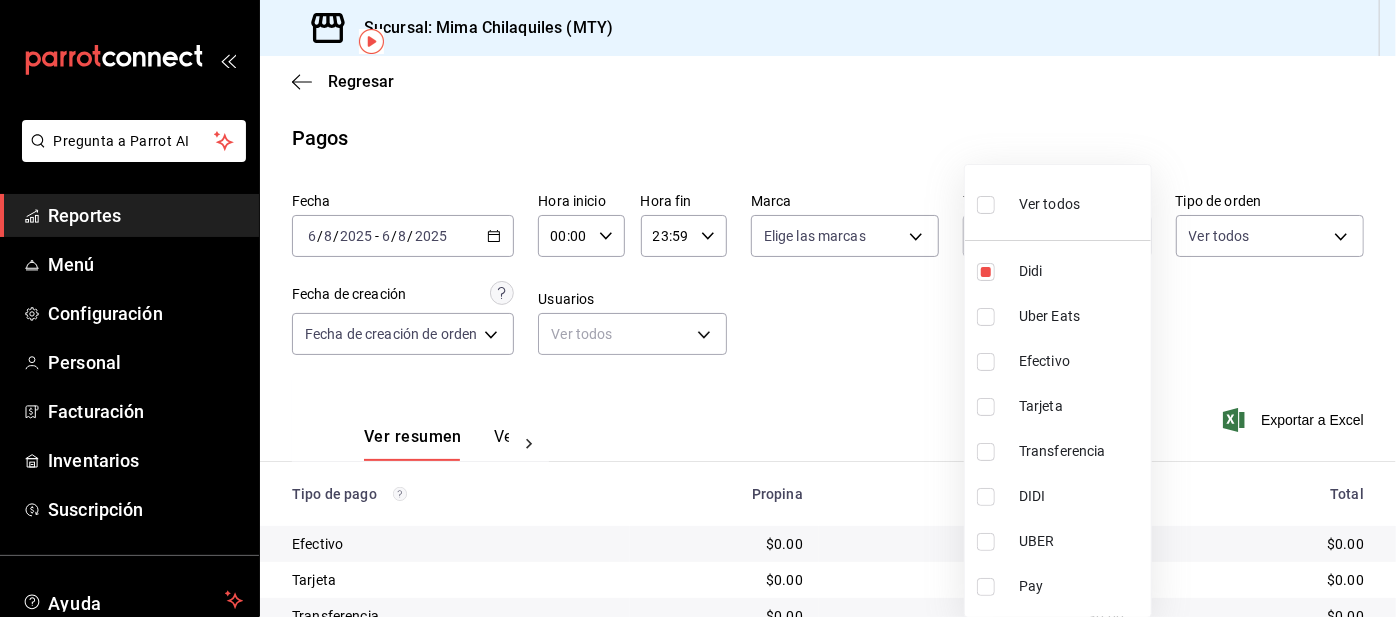 click at bounding box center [986, 272] 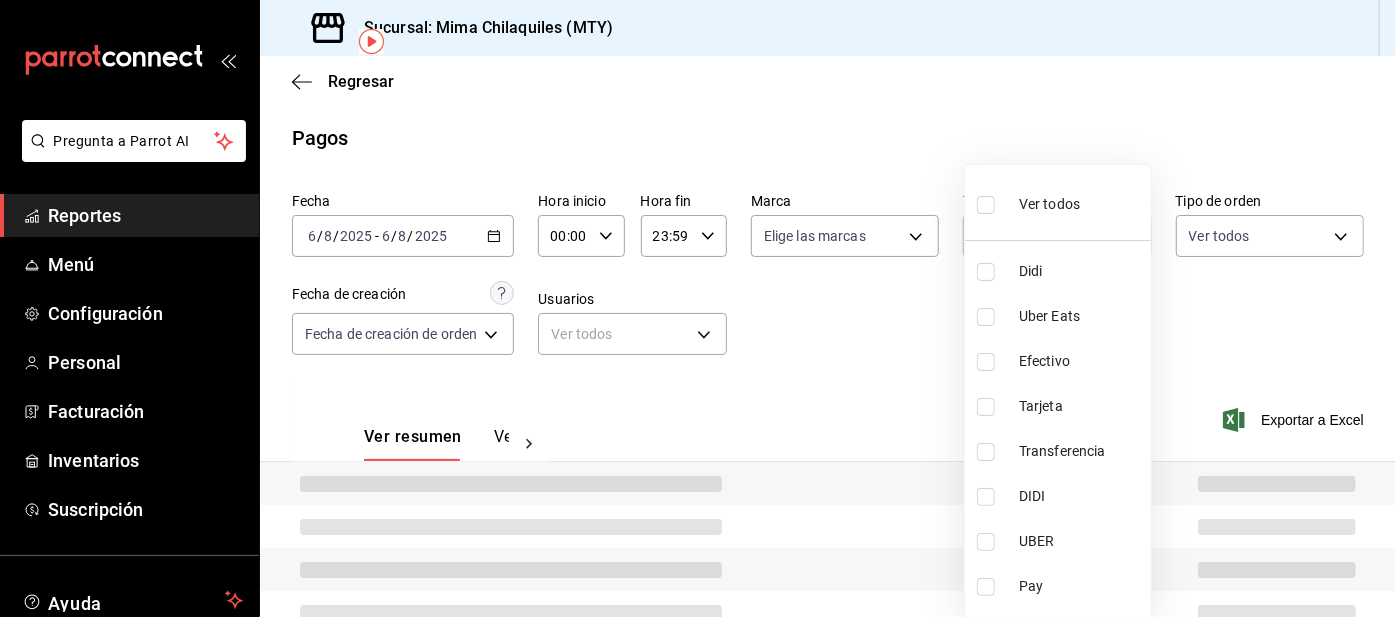 type 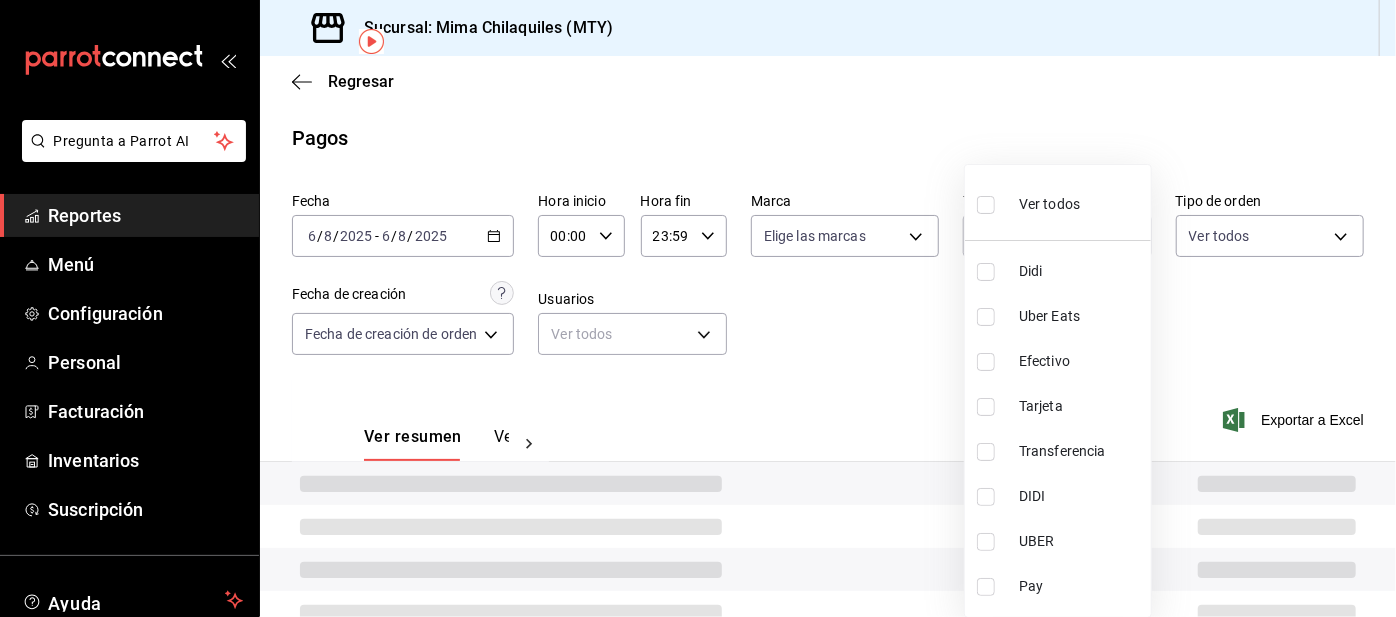click at bounding box center [986, 317] 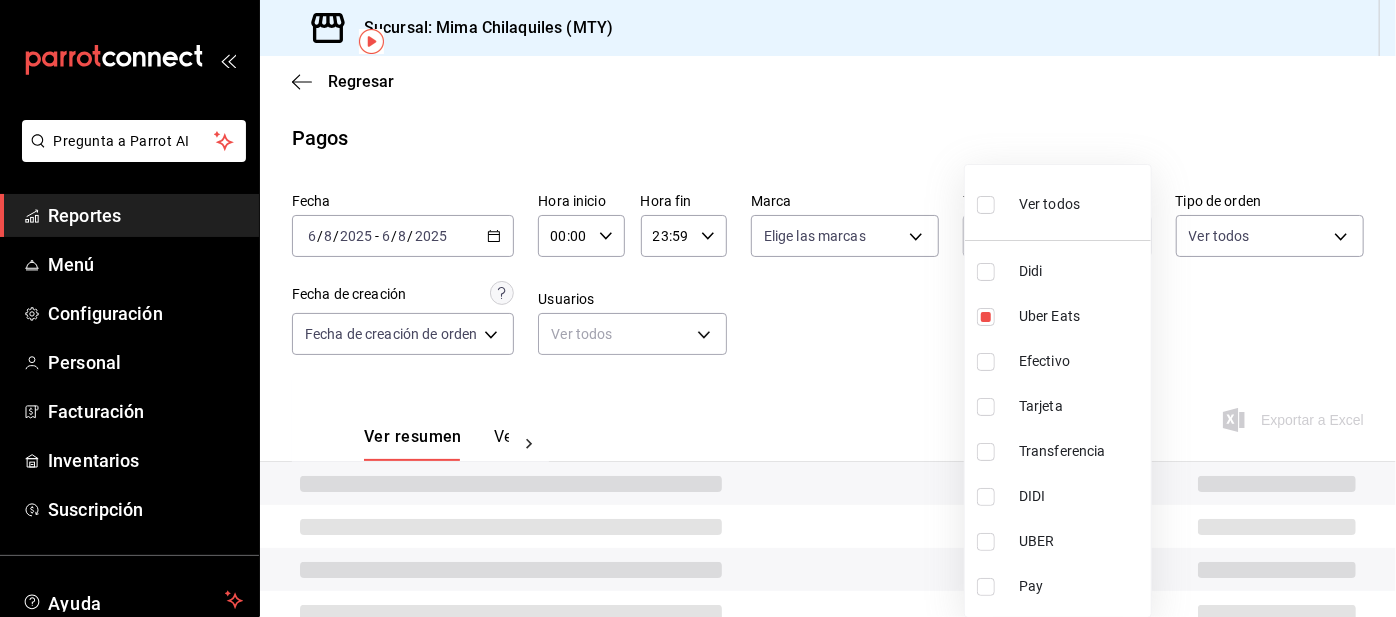 type on "3386c666-a0b3-47d5-beef-c54dce93463a" 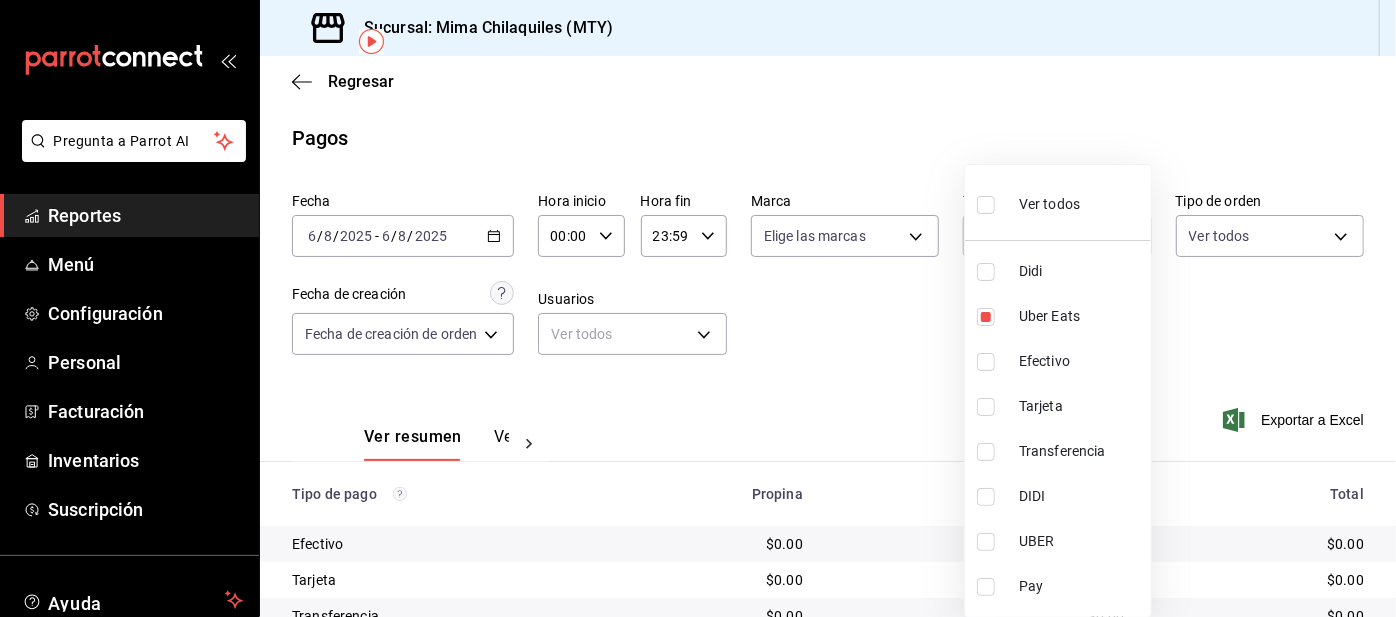 click at bounding box center [698, 308] 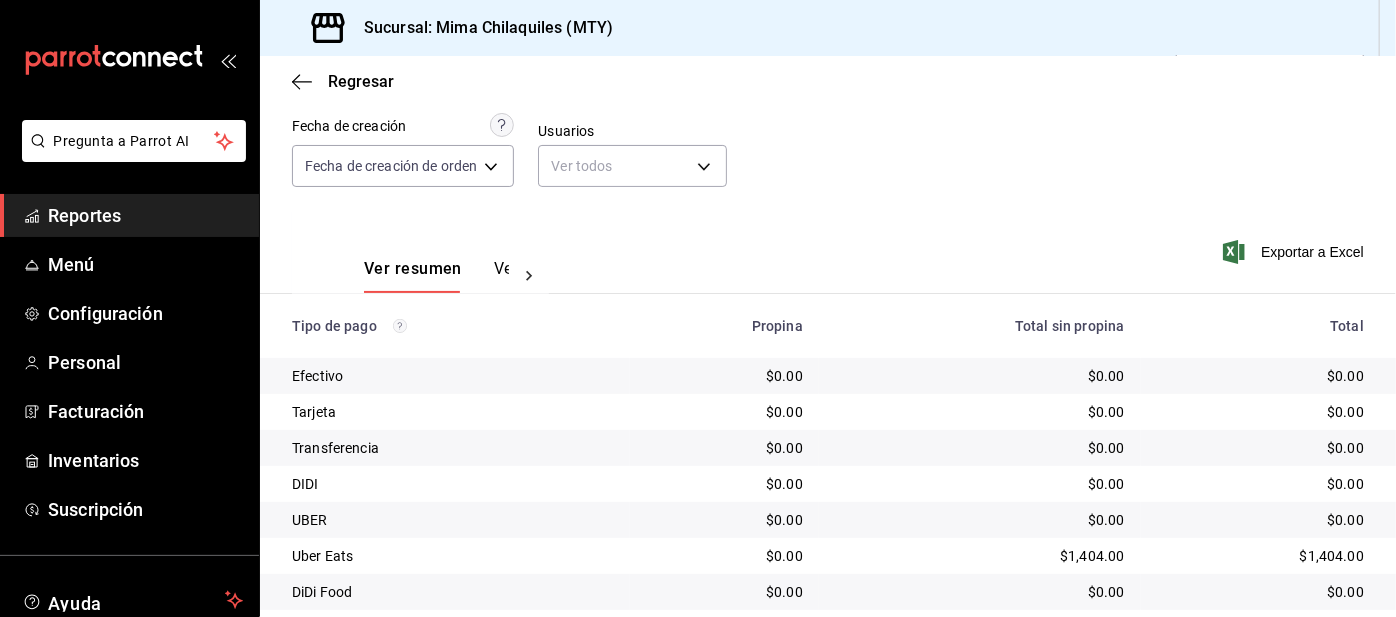 scroll, scrollTop: 0, scrollLeft: 0, axis: both 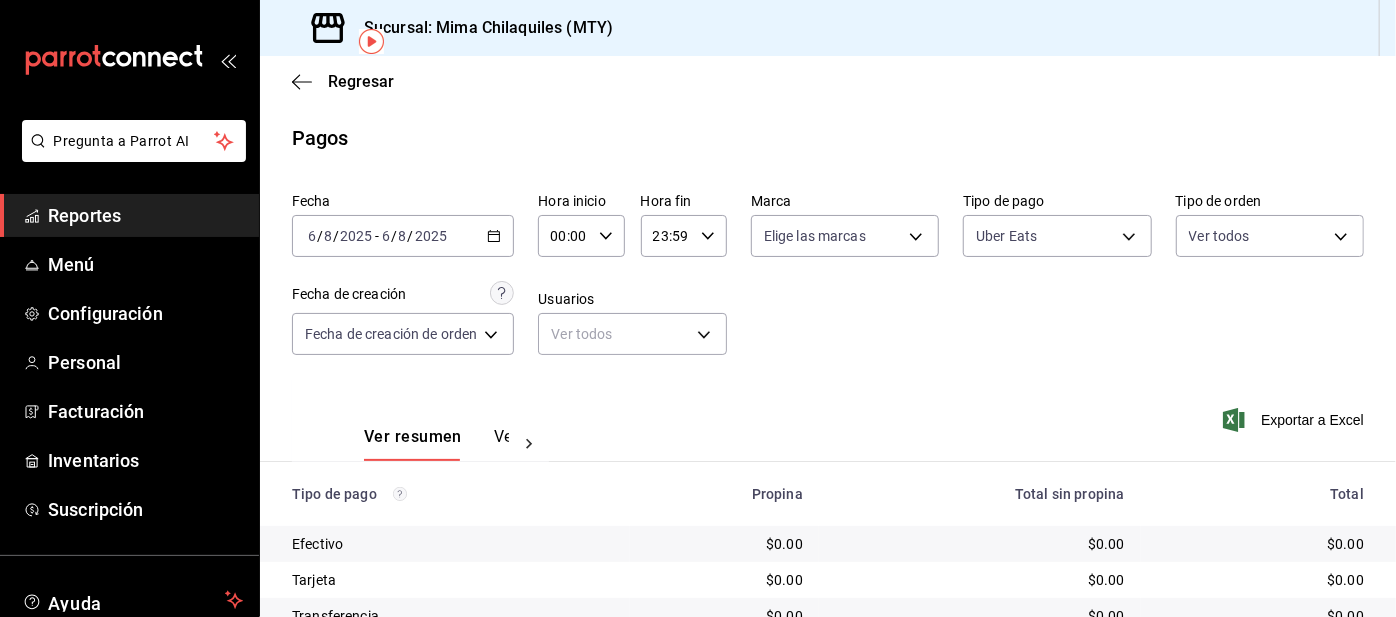 click on "Pregunta a Parrot AI Reportes   Menú   Configuración   Personal   Facturación   Inventarios   Suscripción   Ayuda Recomienda Parrot   [FIRST] [LAST]   Sugerir nueva función   Sucursal: Mima Chilaquiles (MTY) Regresar Pagos Fecha 2025-08-06 6 / 8 / 2025 - 2025-08-06 6 / 8 / 2025 Hora inicio 00:00 Hora inicio Hora fin 23:59 Hora fin Marca Elige las marcas Tipo de pago Uber Eats 3386c666-a0b3-47d5-beef-c54dce93463a Tipo de orden Ver todos Fecha de creación   Fecha de creación de orden ORDER Usuarios Ver todos null Ver resumen Ver pagos Exportar a Excel Tipo de pago   Propina Total sin propina Total Efectivo $0.00 $0.00 $0.00 Tarjeta $0.00 $0.00 $0.00 Transferencia $0.00 $0.00 $0.00 DIDI $0.00 $0.00 $0.00 UBER $0.00 $0.00 $0.00 Uber Eats $0.00 $1,404.00 $1,404.00 DiDi Food $0.00 $0.00 $0.00 Pay $0.00 $0.00 $0.00 Total $0.00 $1,404.00 $1,404.00 Pregunta a Parrot AI Reportes   Menú   Configuración   Personal   Facturación   Inventarios   Suscripción   Ayuda Recomienda Parrot   [FIRST] [LAST]" at bounding box center (698, 308) 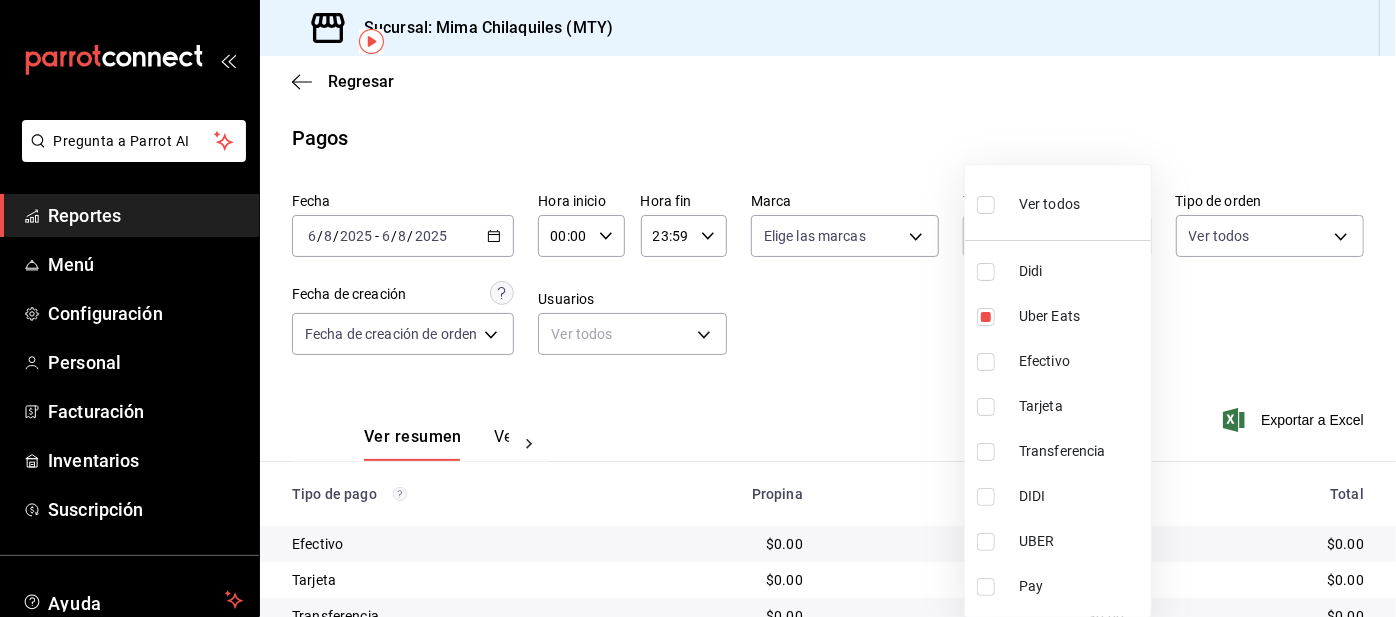 click at bounding box center [986, 317] 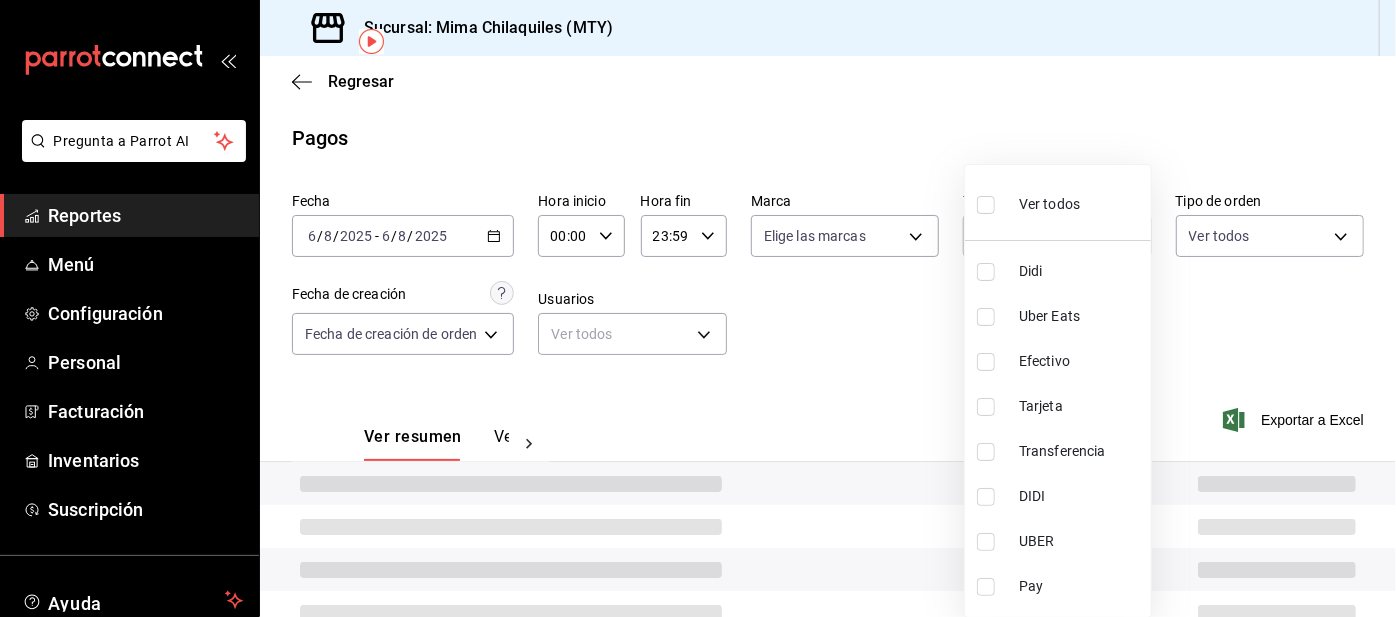 type 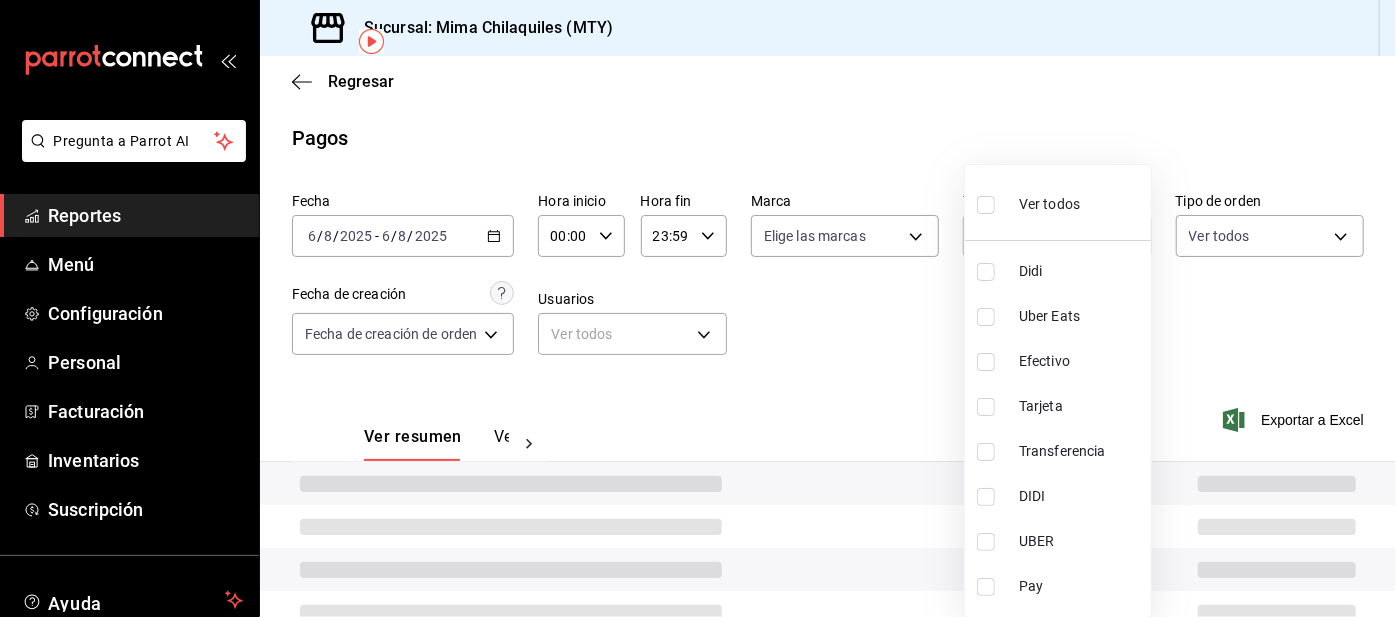 click at bounding box center (986, 587) 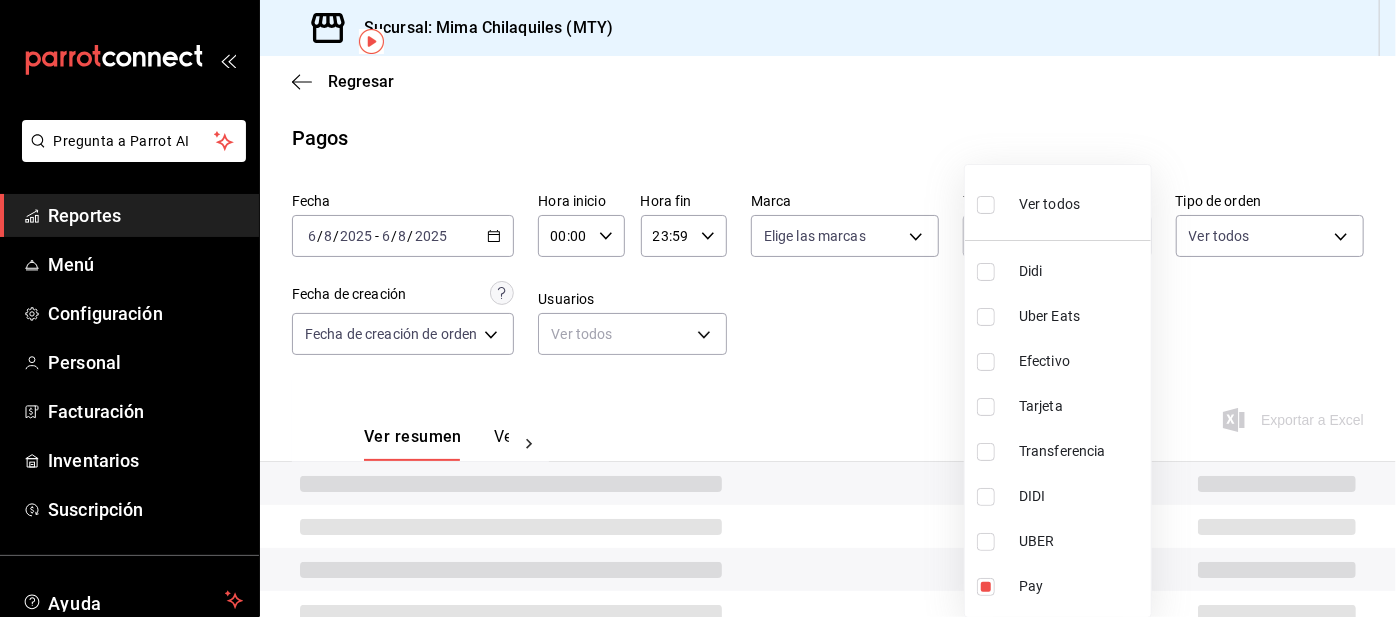 type on "f6d9e73f-97ab-4376-a4eb-f6c39b46bd8b" 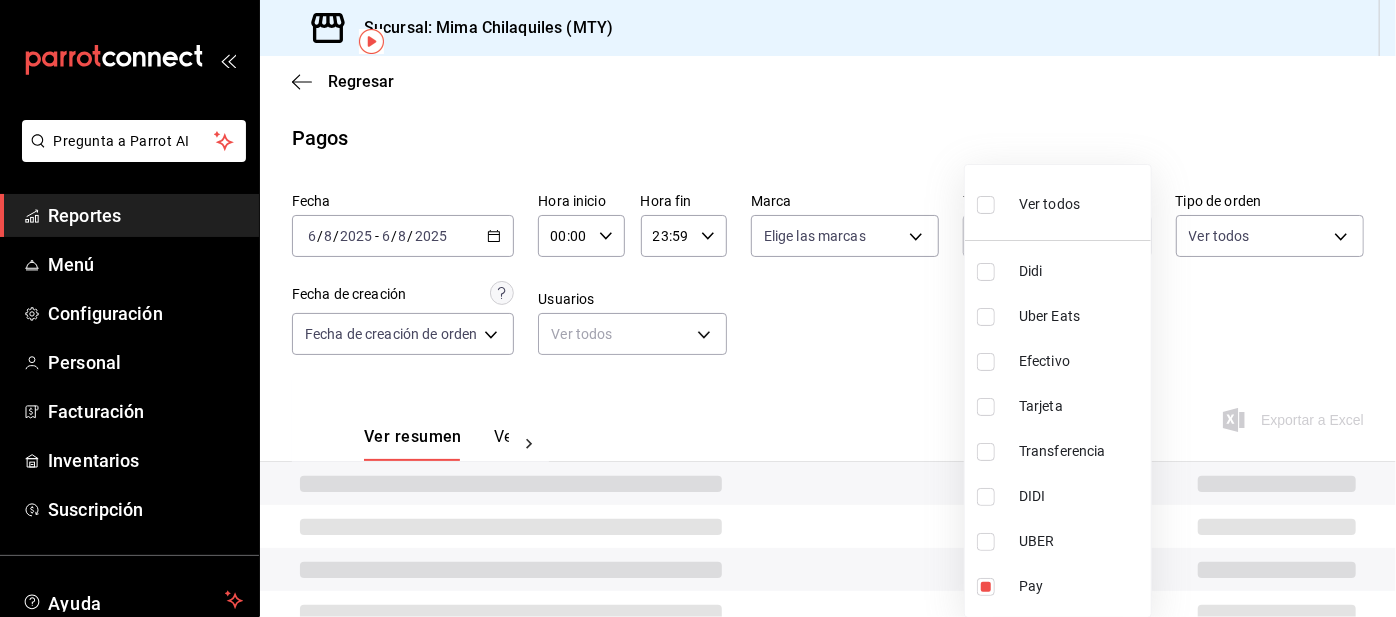 click at bounding box center [698, 308] 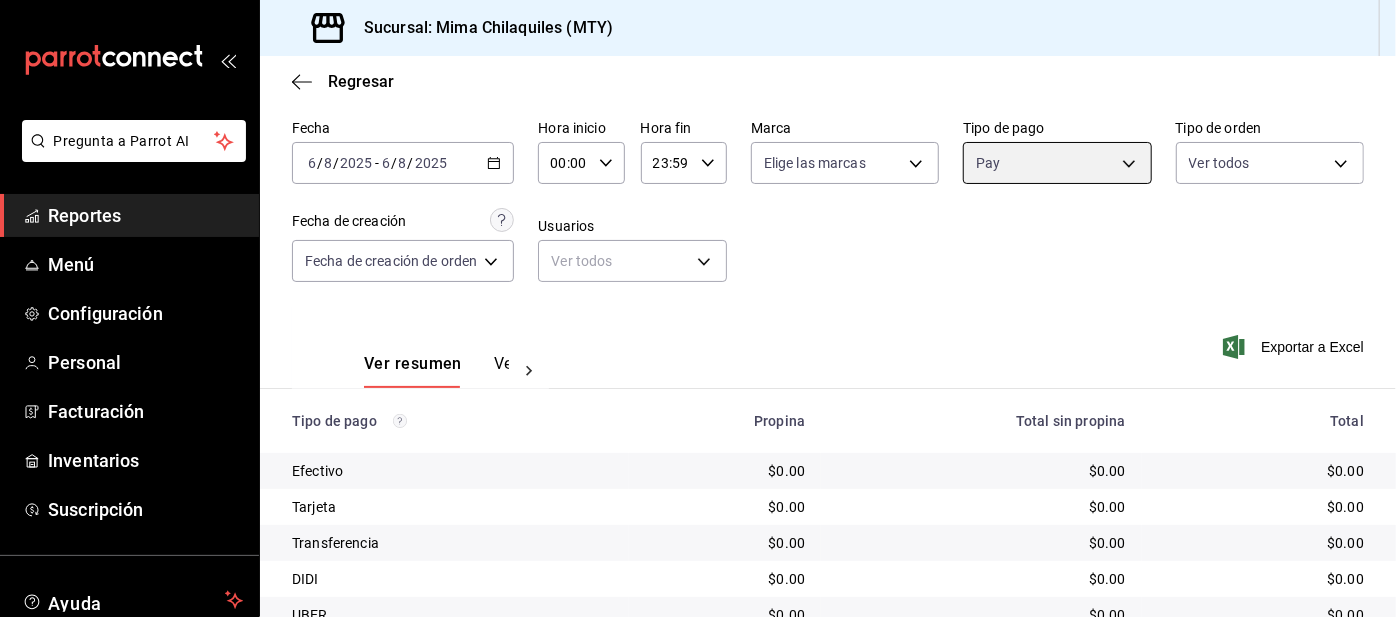 scroll, scrollTop: 168, scrollLeft: 0, axis: vertical 